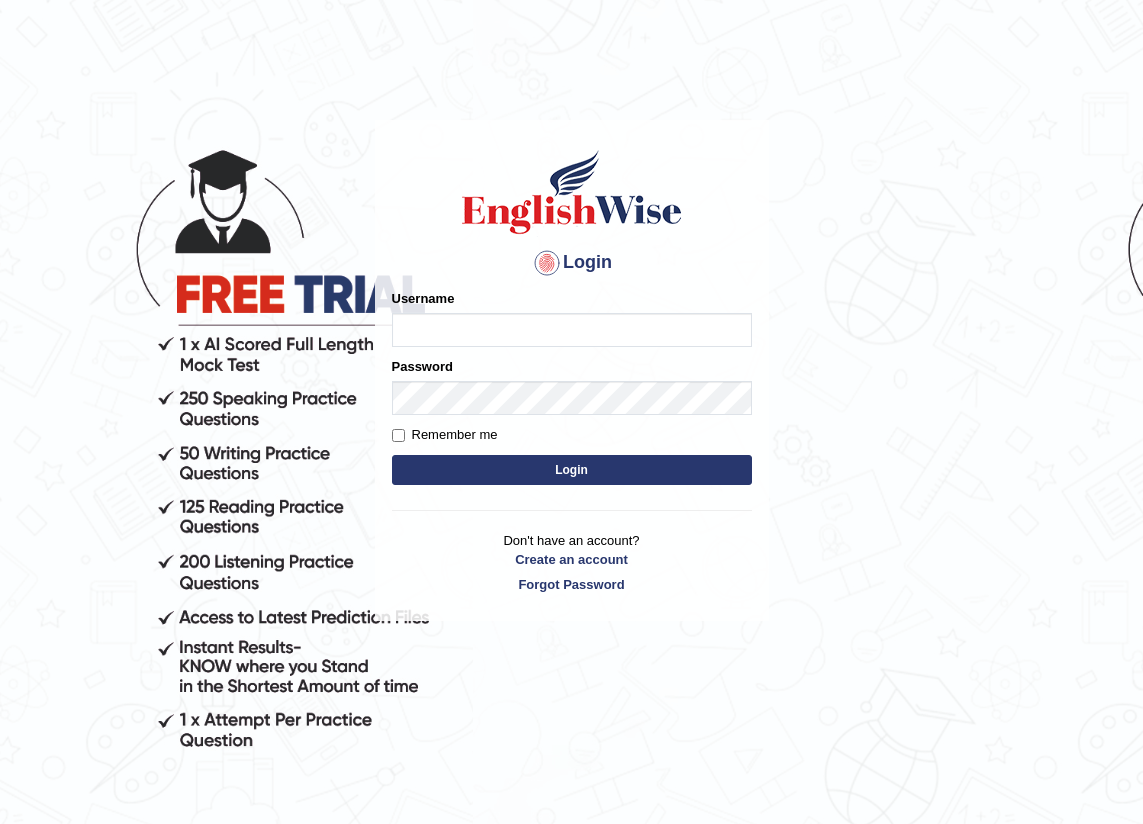 scroll, scrollTop: 0, scrollLeft: 0, axis: both 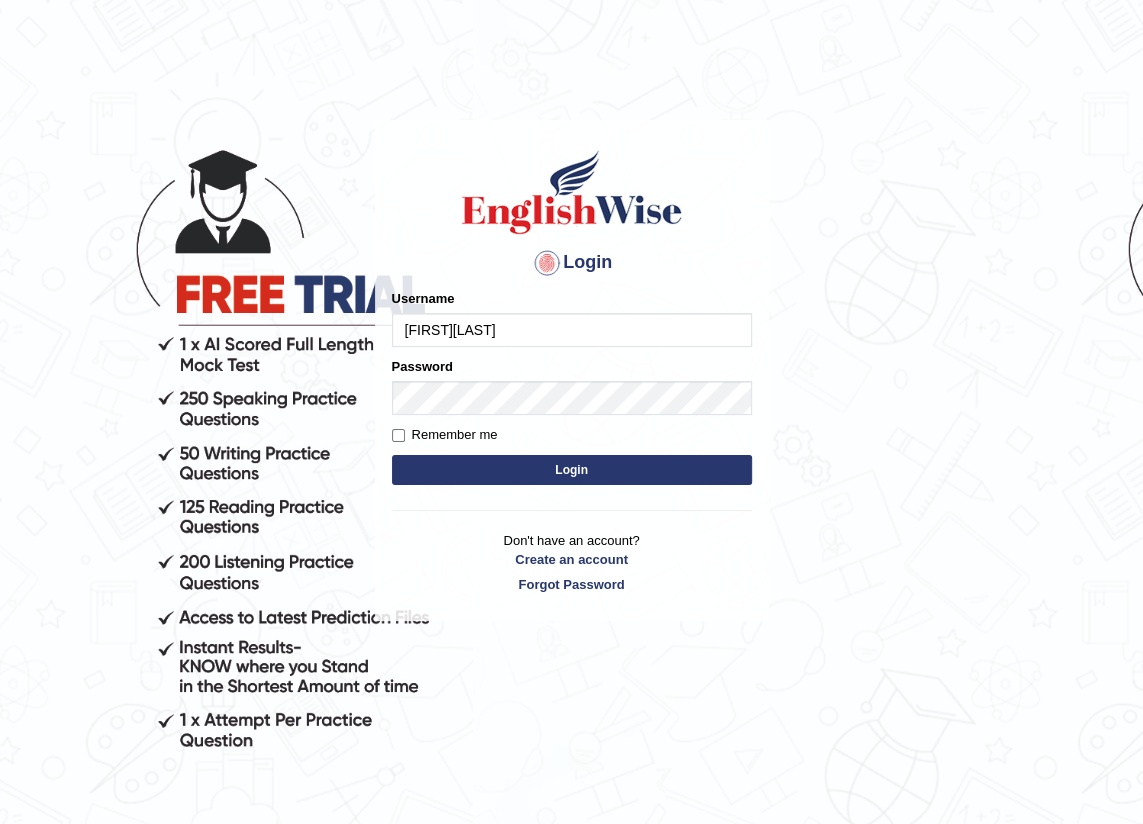 type on "[LAST]" 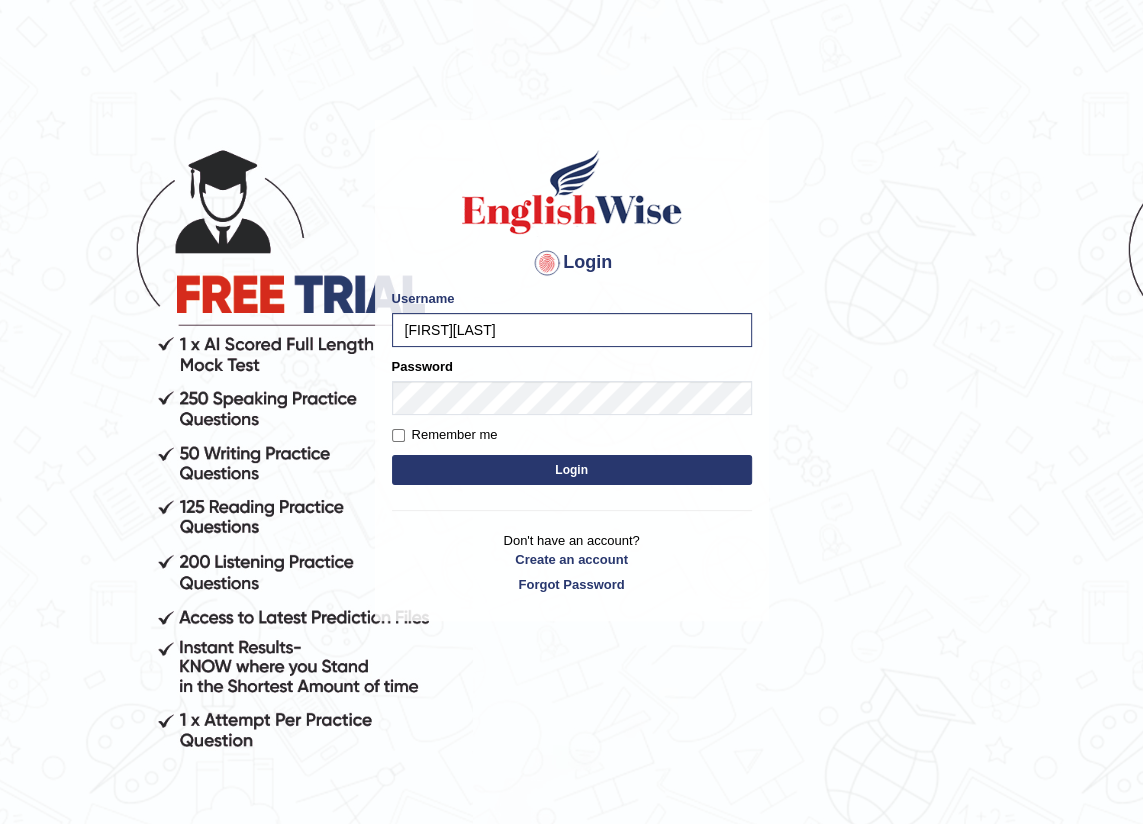 click on "Login" at bounding box center (572, 470) 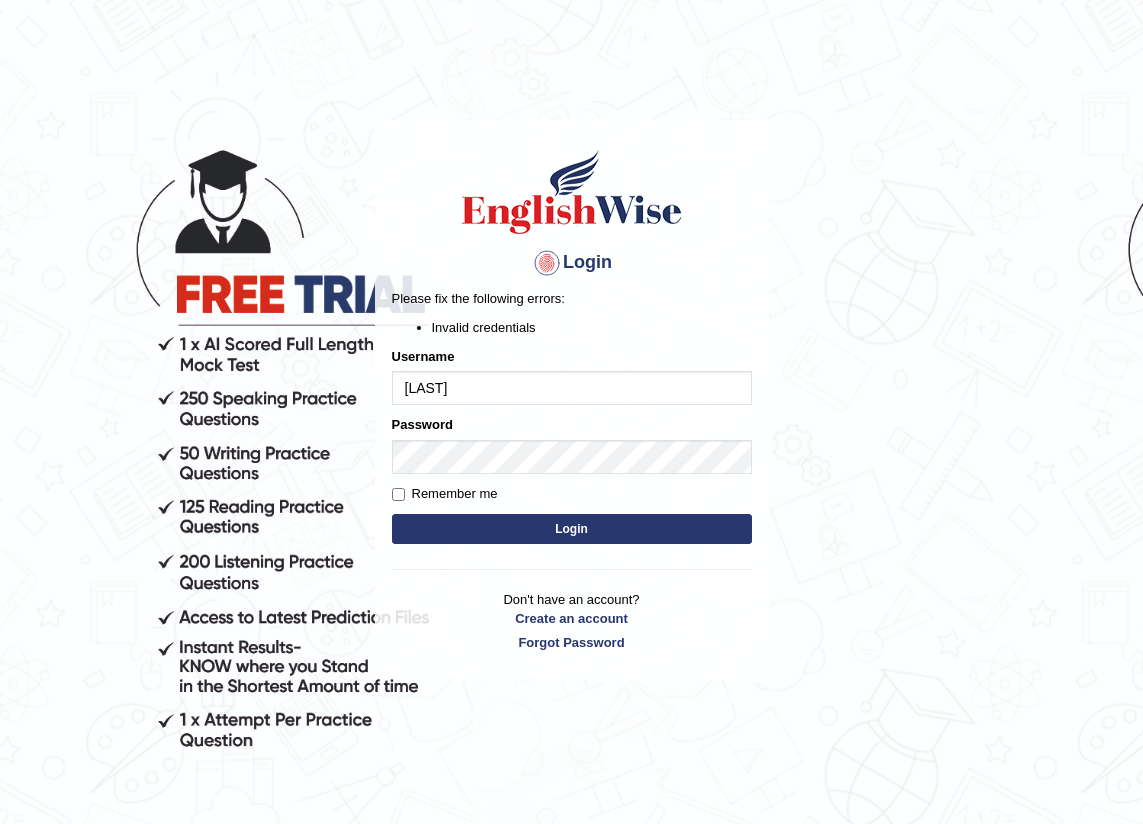 scroll, scrollTop: 0, scrollLeft: 0, axis: both 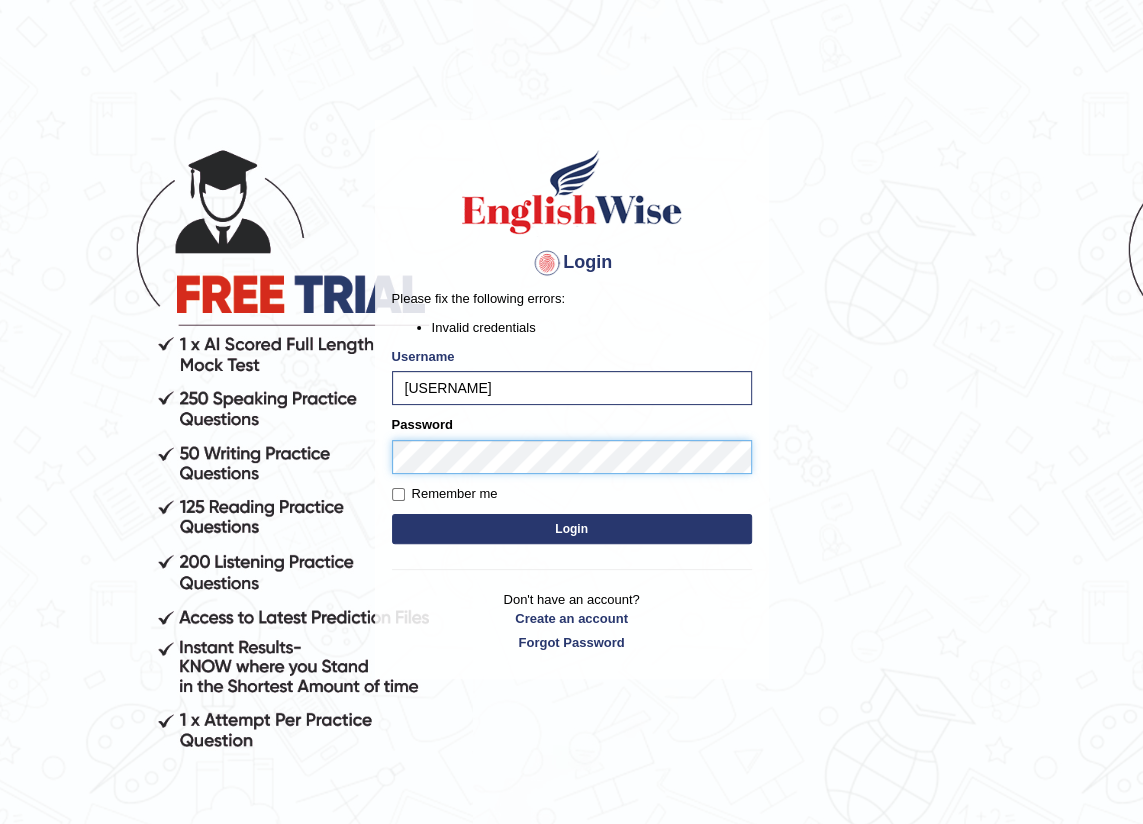 click on "Login
Please fix the following errors: Invalid credentials
Username
[USERNAME]
Password
Remember me
Login
Don't have an account?
Create an account
Forgot Password" at bounding box center [572, 399] 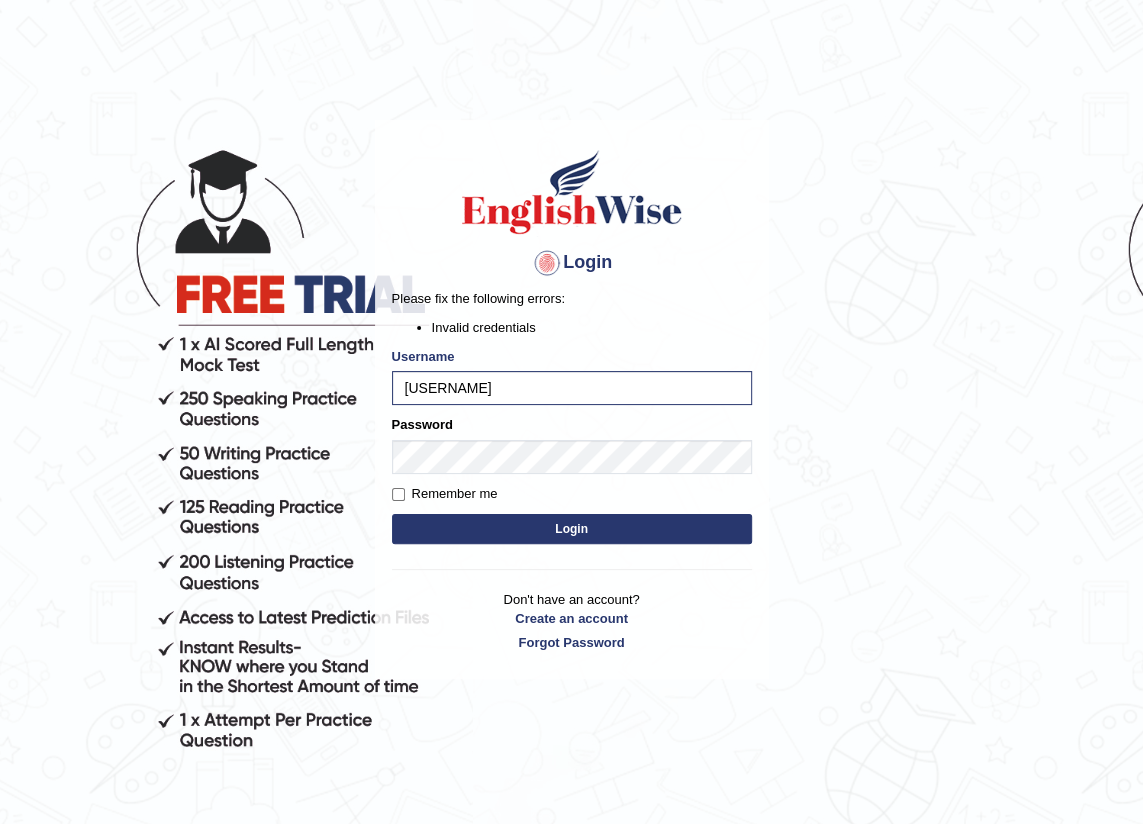 click on "Login" at bounding box center [572, 529] 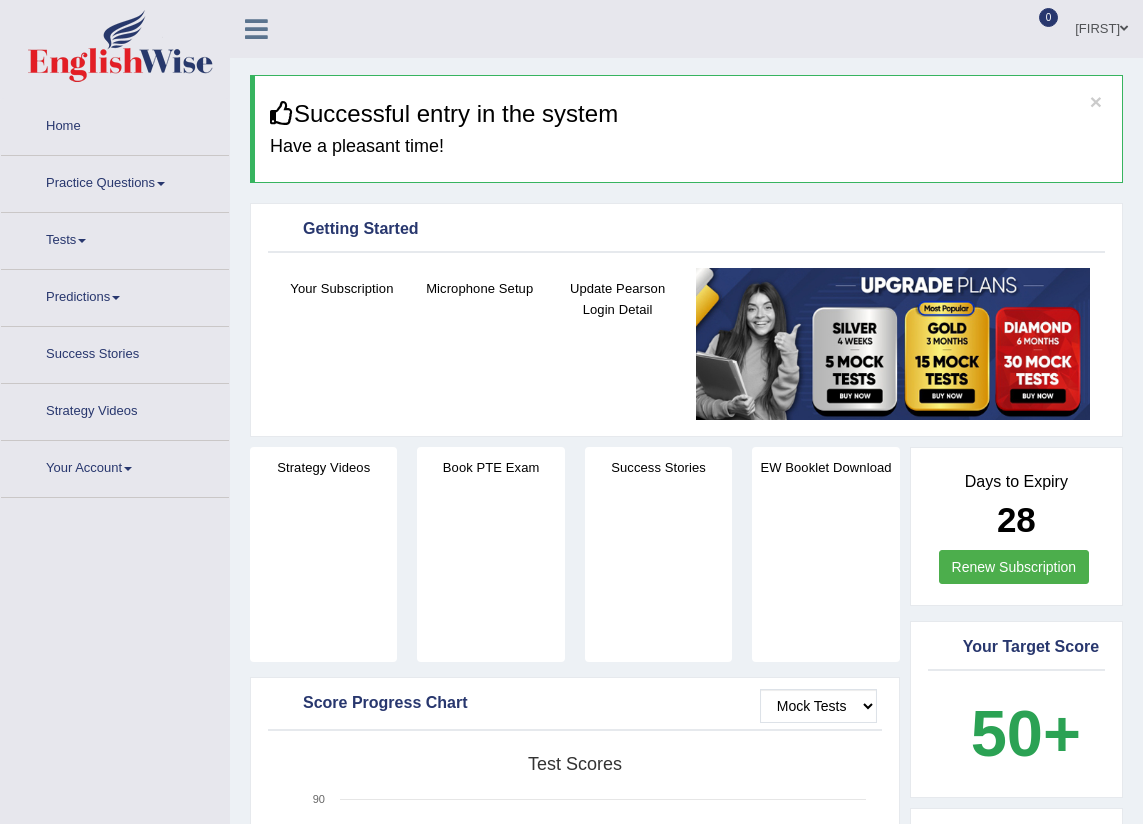 scroll, scrollTop: 0, scrollLeft: 0, axis: both 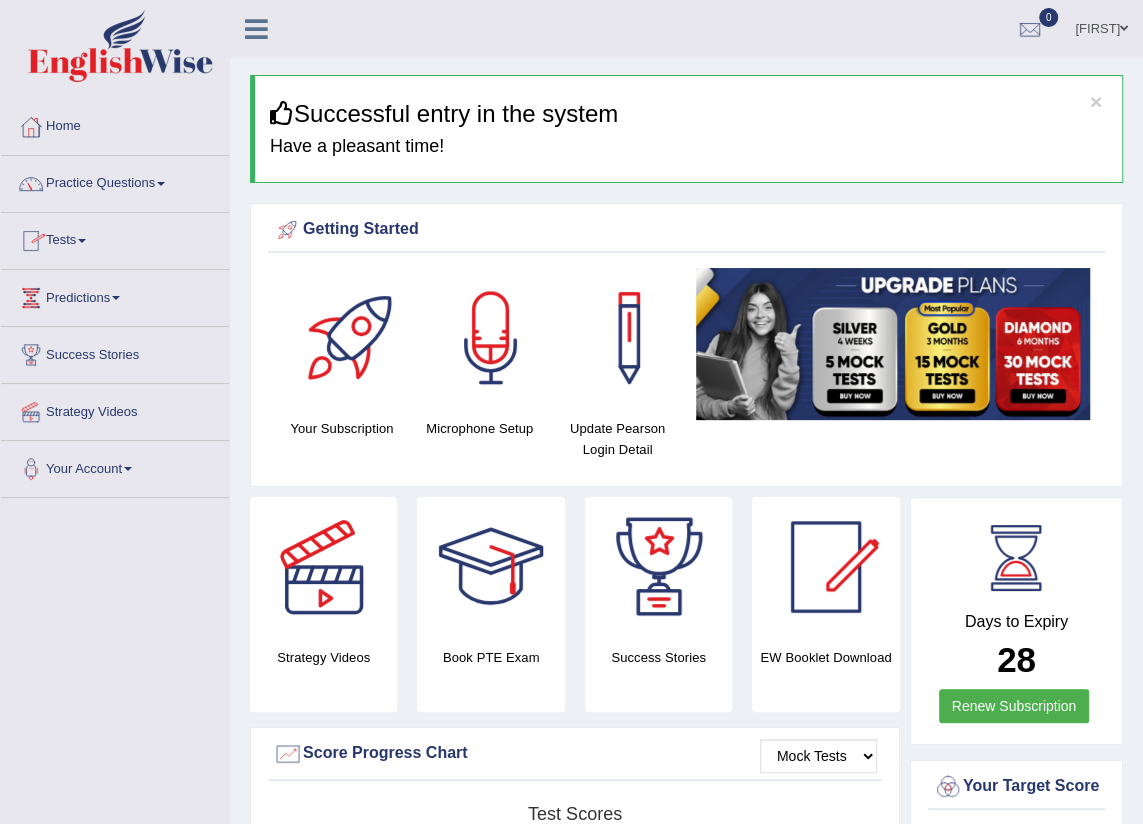 click on "Practice Questions" at bounding box center [115, 181] 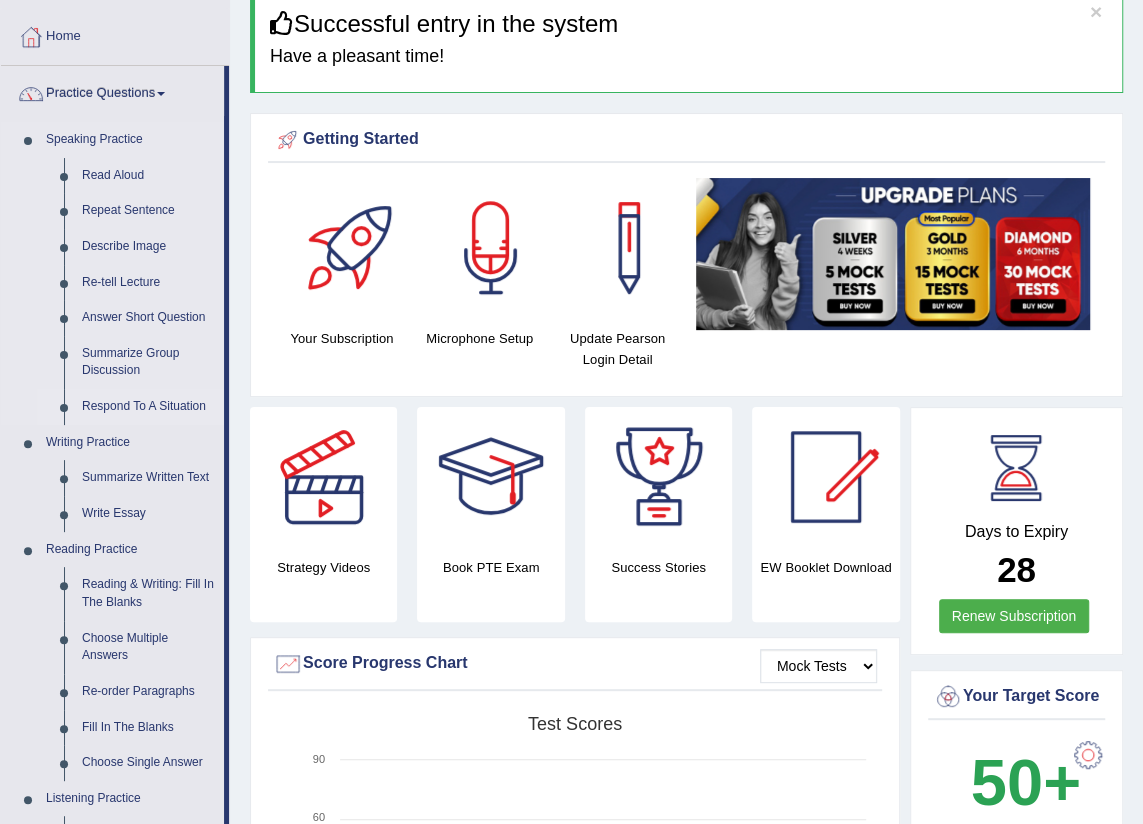 scroll, scrollTop: 272, scrollLeft: 0, axis: vertical 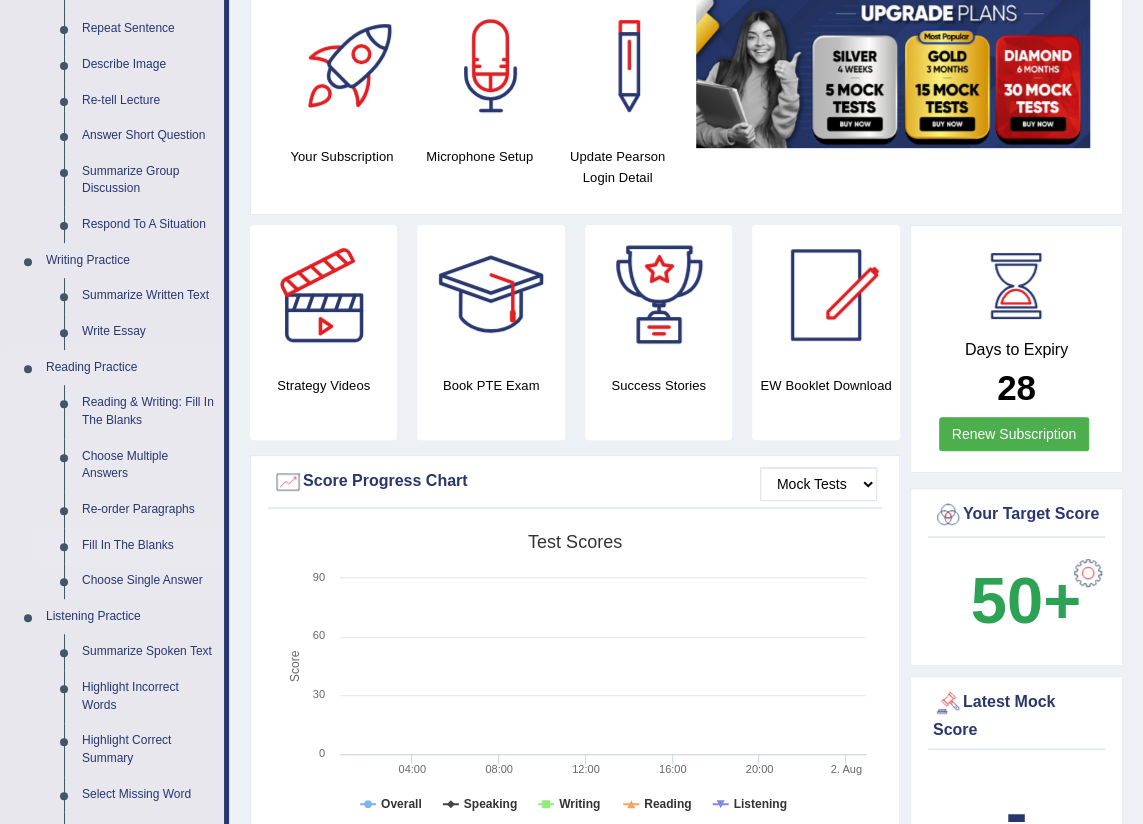 click on "Fill In The Blanks" at bounding box center [148, 546] 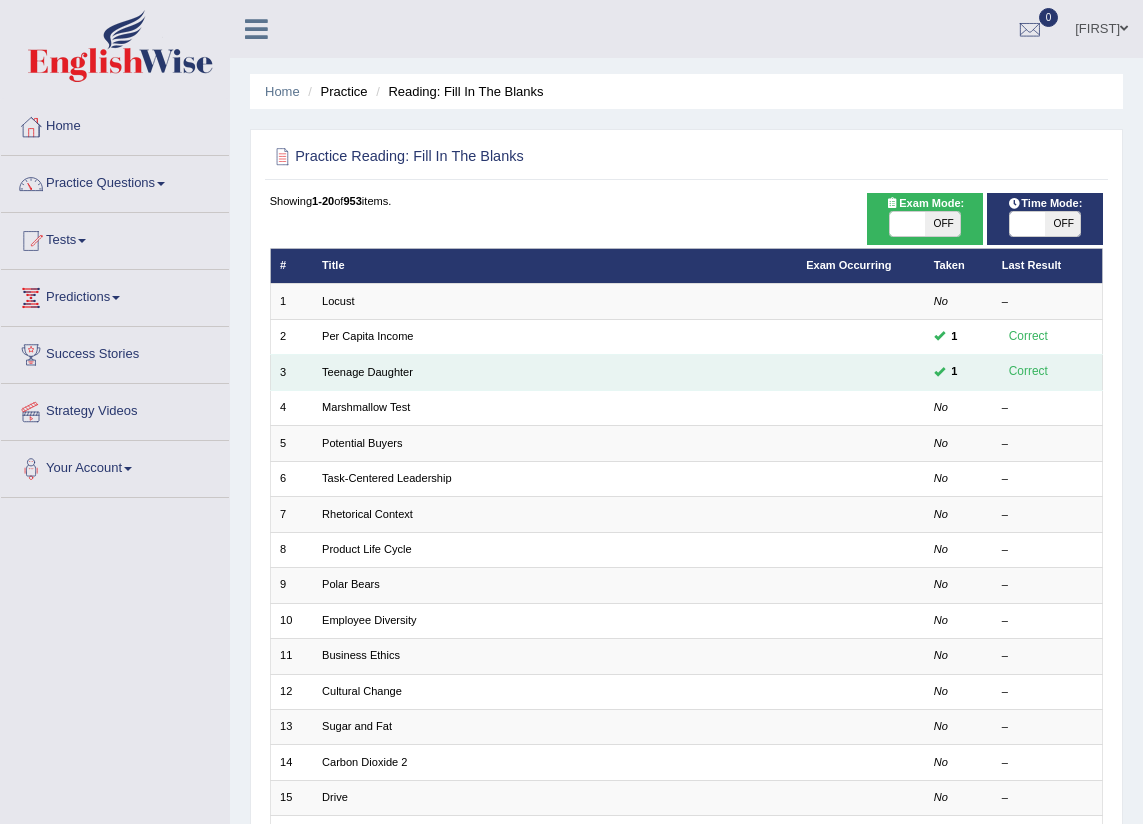 scroll, scrollTop: 0, scrollLeft: 0, axis: both 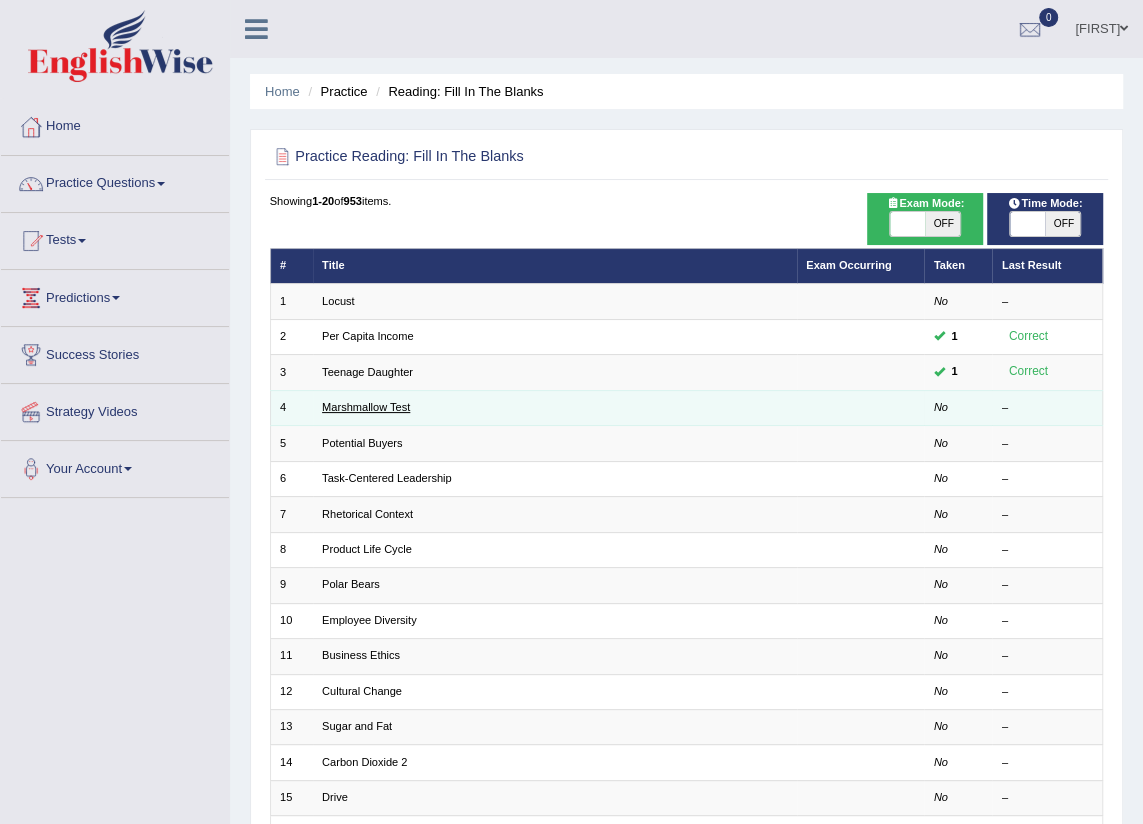click on "Marshmallow Test" at bounding box center [366, 407] 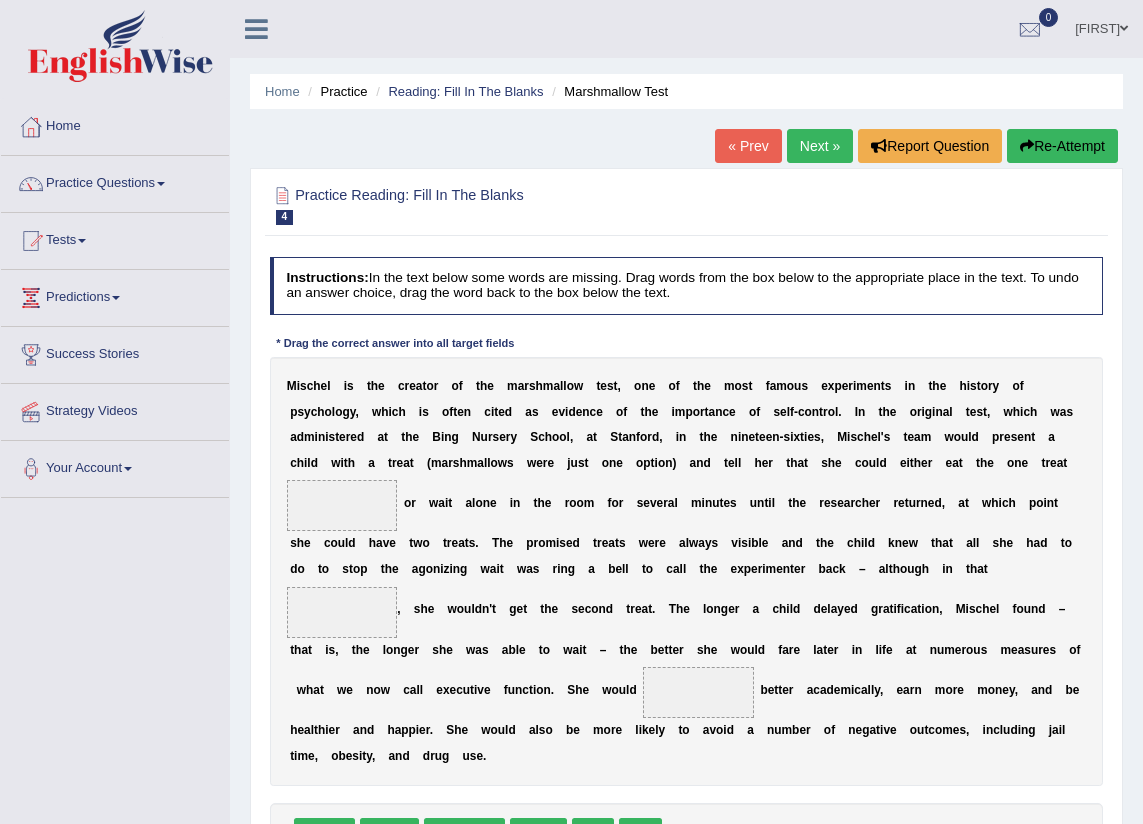 scroll, scrollTop: 0, scrollLeft: 0, axis: both 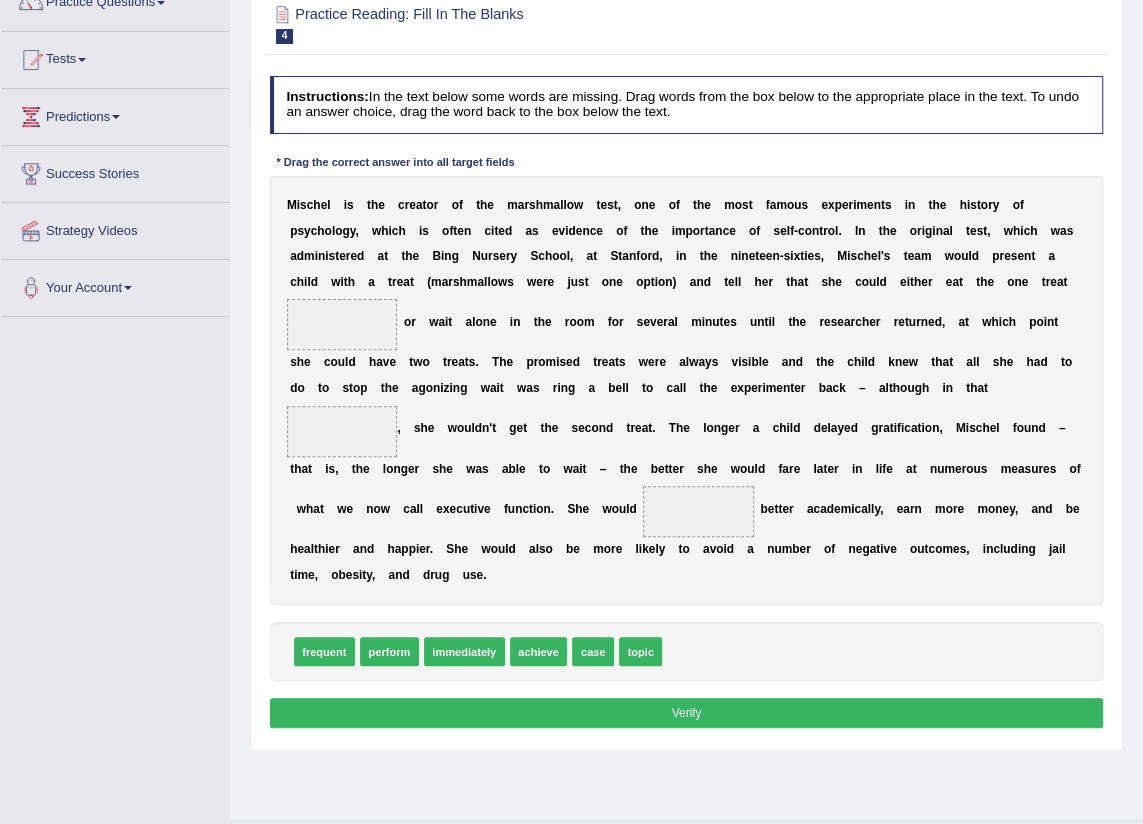 drag, startPoint x: 423, startPoint y: 320, endPoint x: 398, endPoint y: 323, distance: 25.179358 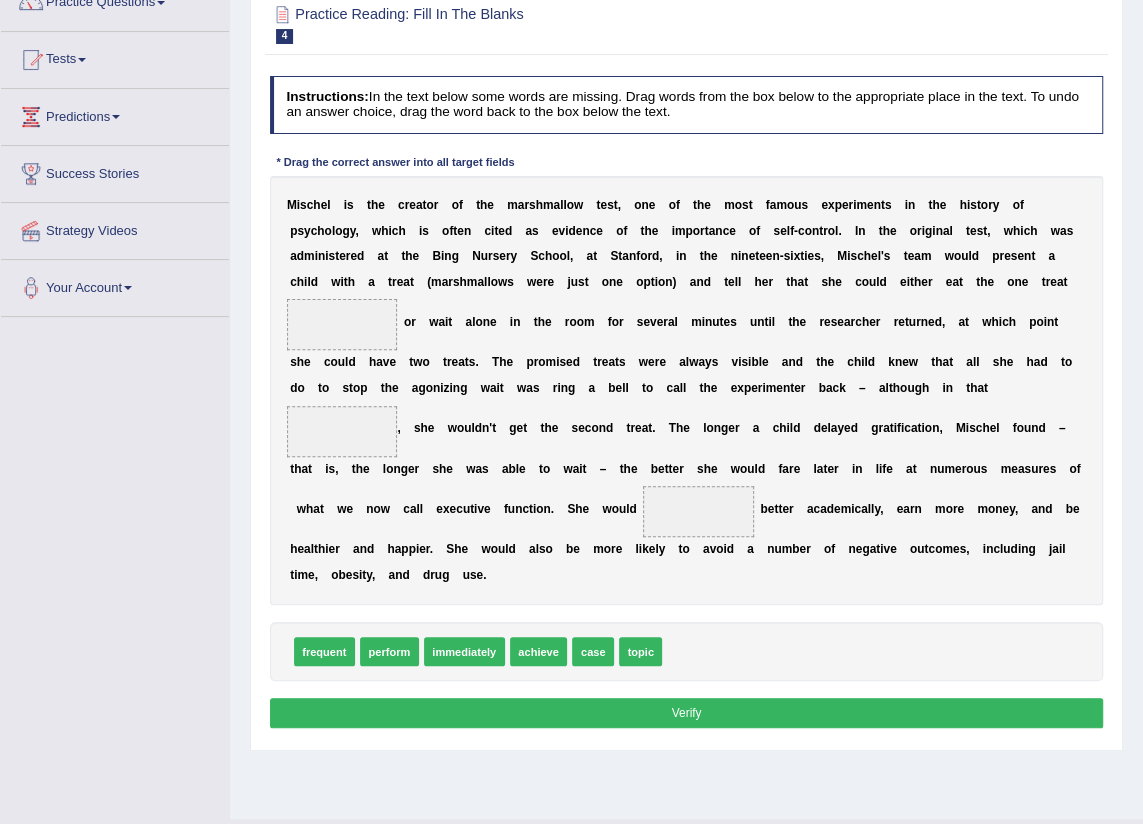 drag, startPoint x: 398, startPoint y: 229, endPoint x: 421, endPoint y: 230, distance: 23.021729 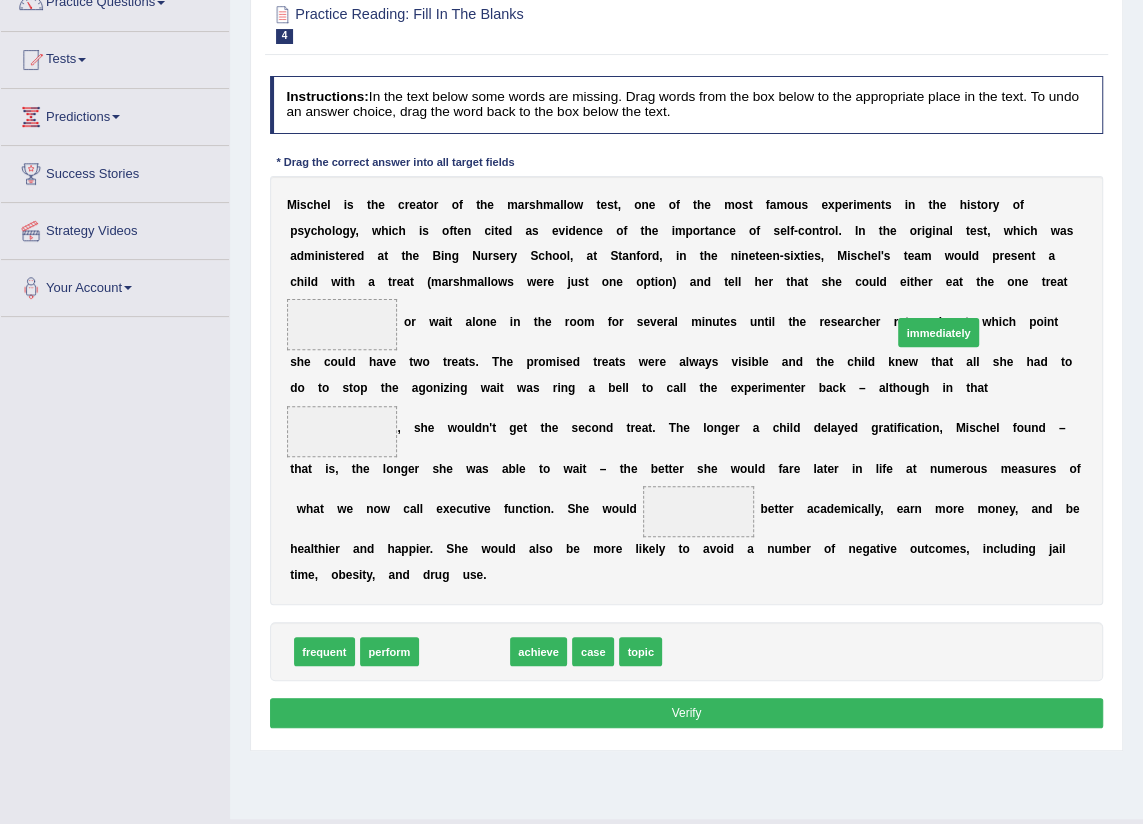 drag, startPoint x: 464, startPoint y: 623, endPoint x: 1022, endPoint y: 247, distance: 672.85956 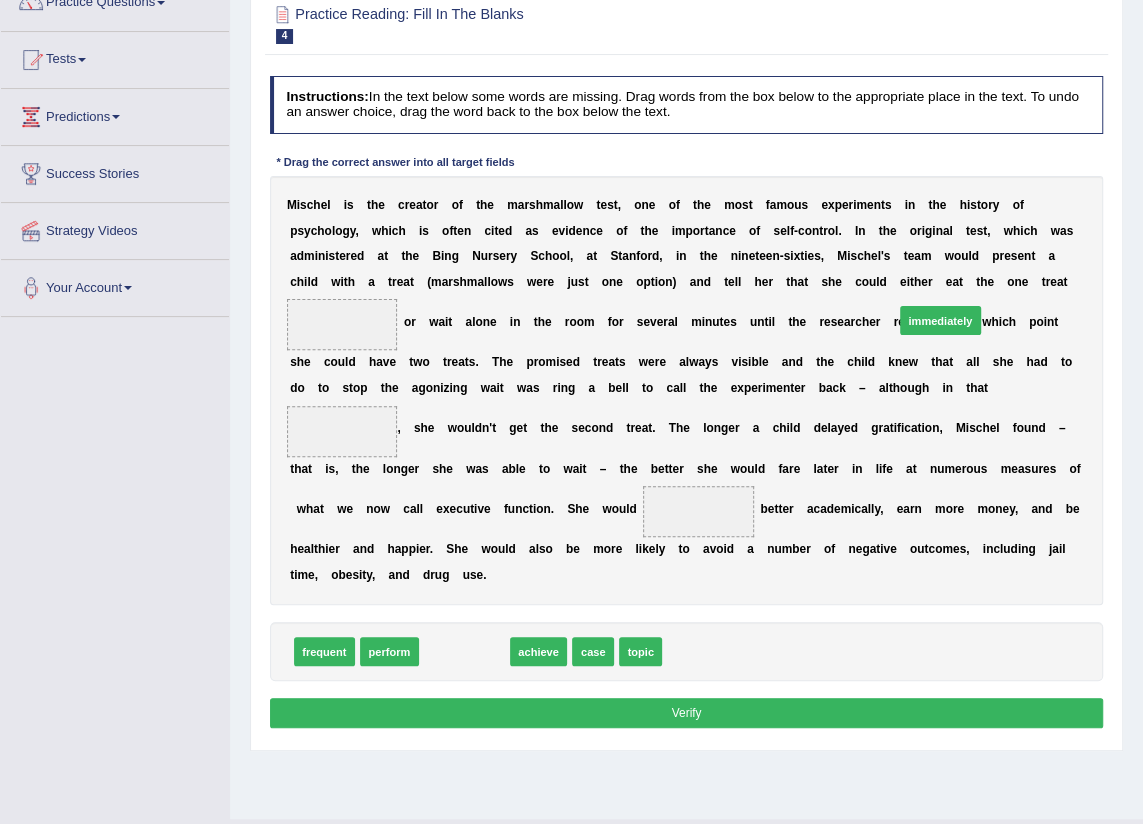 drag, startPoint x: 447, startPoint y: 630, endPoint x: 1006, endPoint y: 240, distance: 681.6018 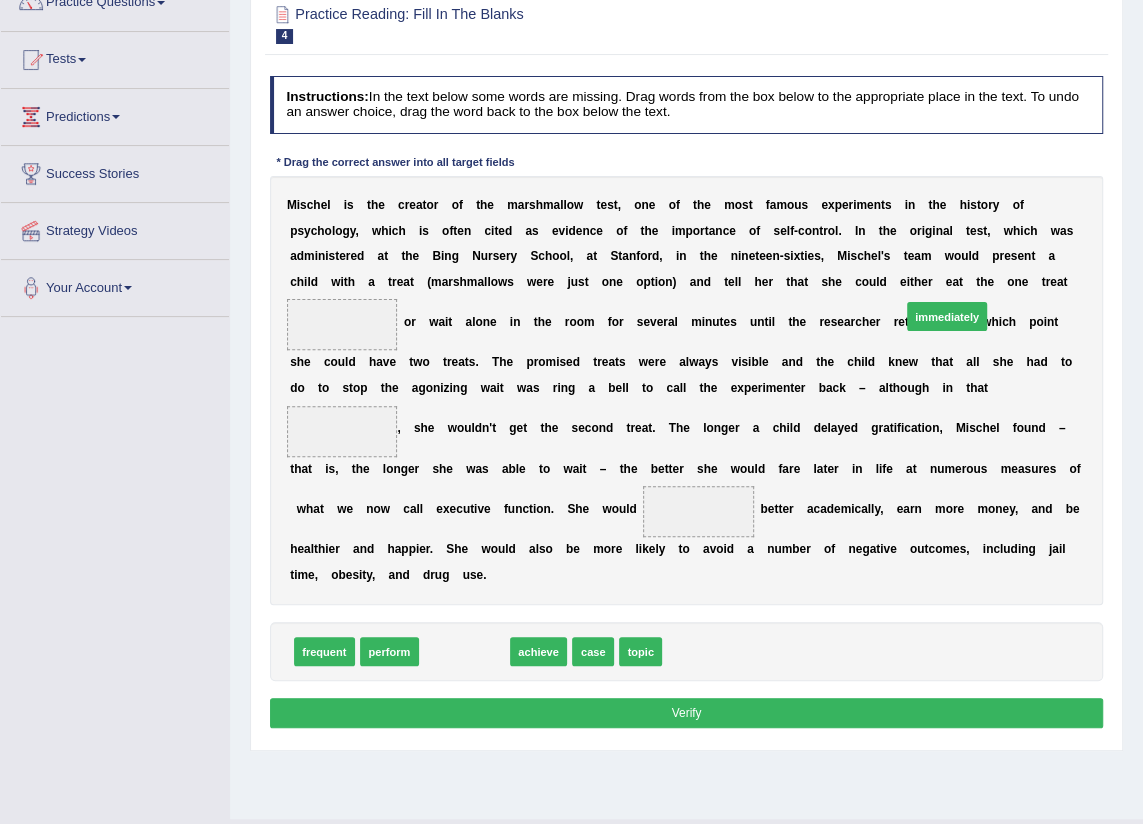 drag, startPoint x: 435, startPoint y: 632, endPoint x: 1003, endPoint y: 237, distance: 691.84467 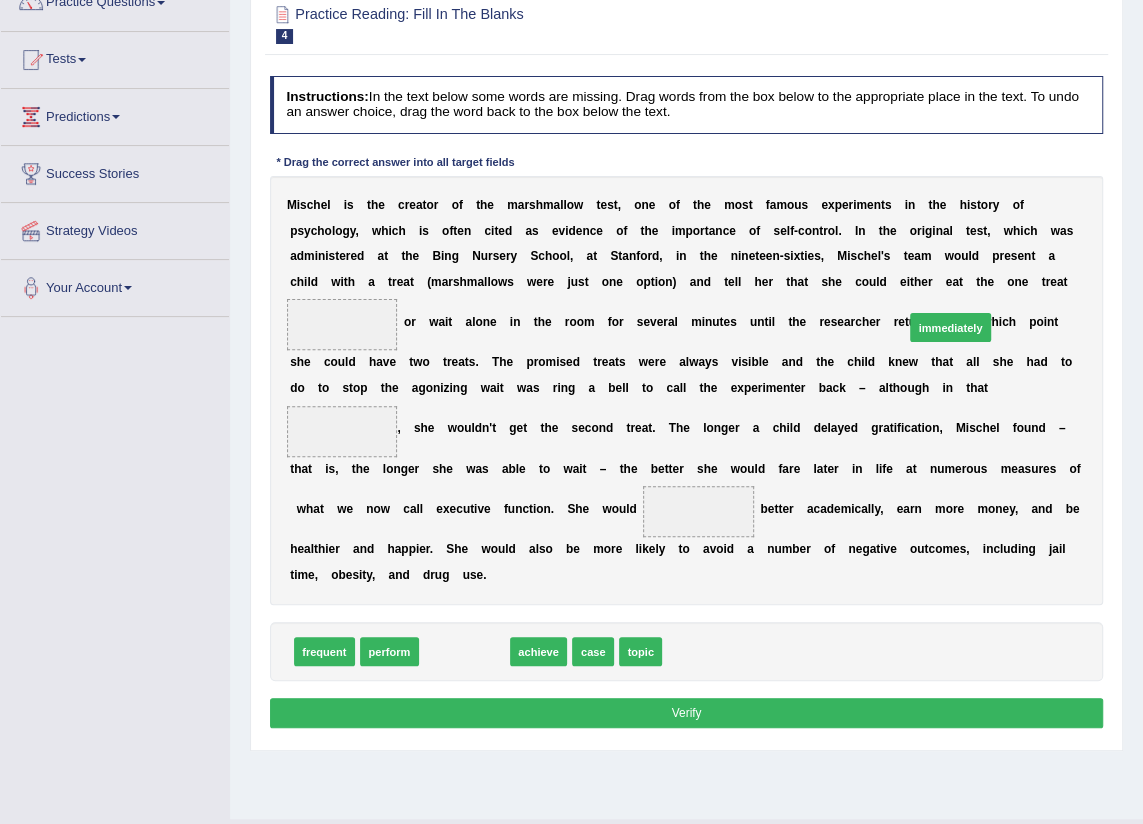 drag, startPoint x: 471, startPoint y: 620, endPoint x: 1043, endPoint y: 238, distance: 687.8285 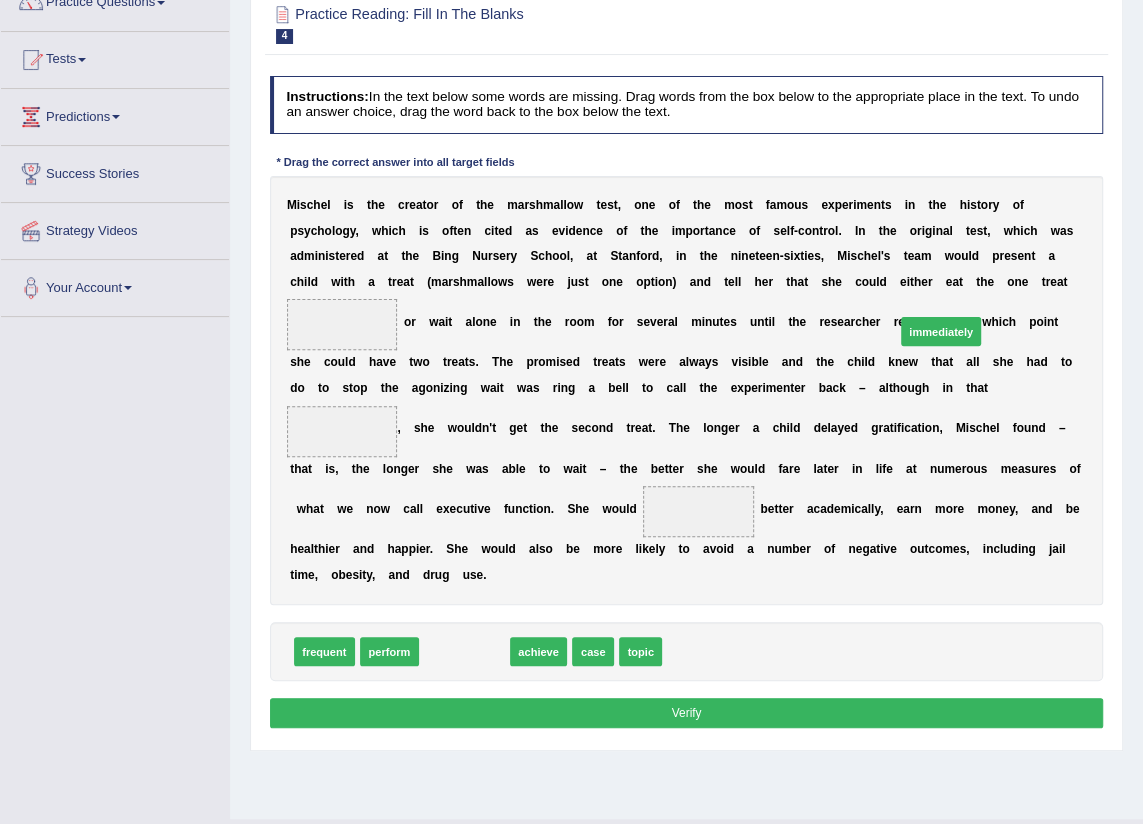 drag, startPoint x: 467, startPoint y: 629, endPoint x: 1028, endPoint y: 251, distance: 676.4651 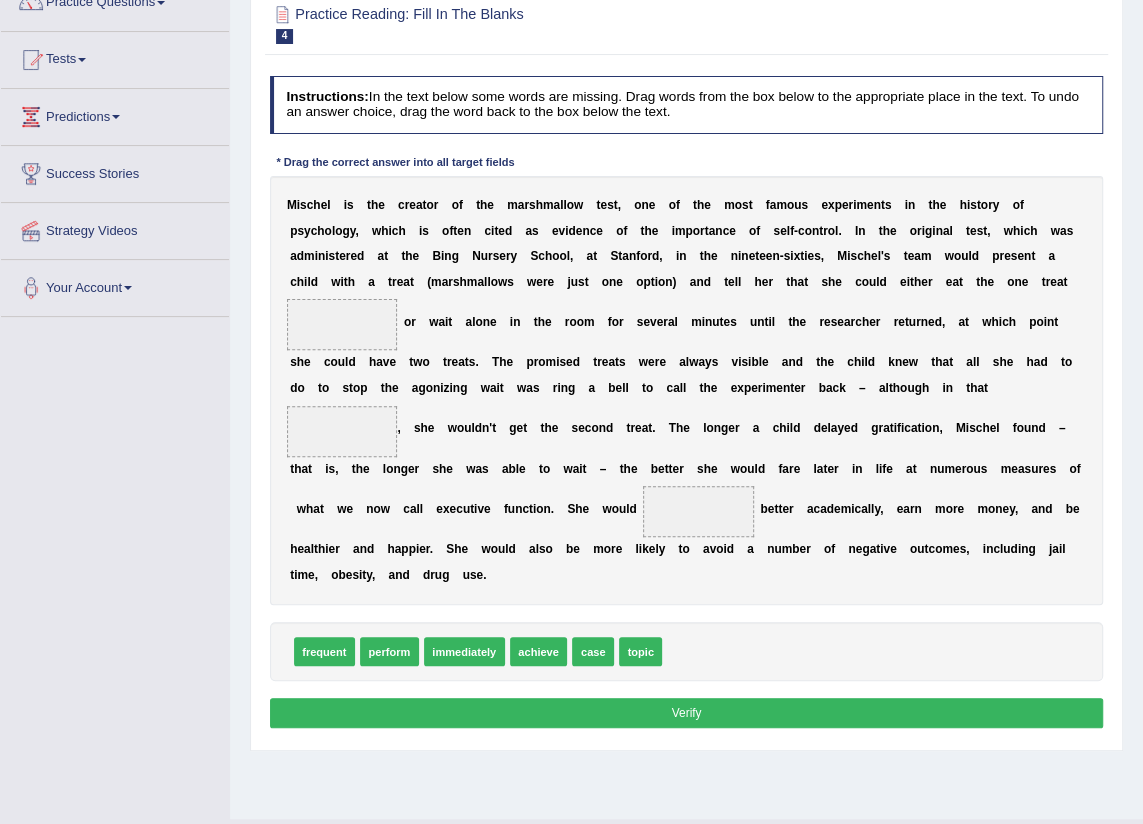 click at bounding box center [342, 324] 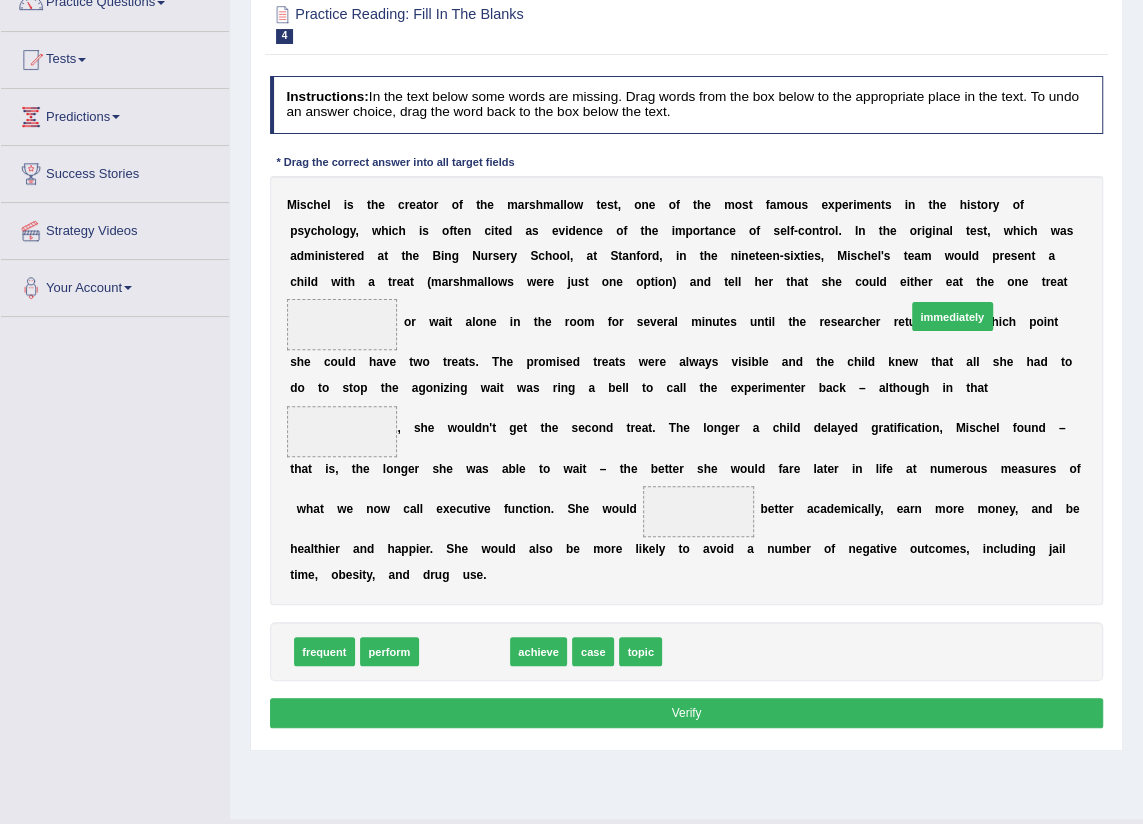 drag, startPoint x: 475, startPoint y: 629, endPoint x: 1049, endPoint y: 234, distance: 696.779 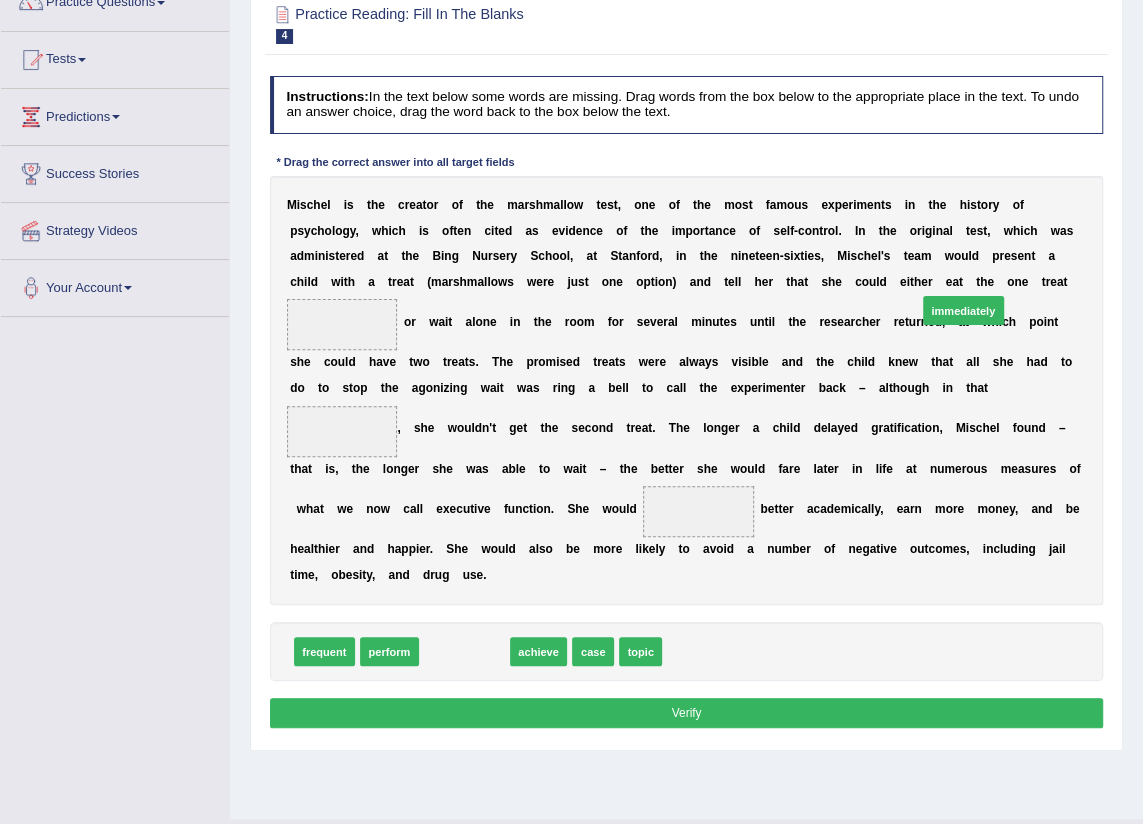drag, startPoint x: 462, startPoint y: 627, endPoint x: 1049, endPoint y: 226, distance: 710.8938 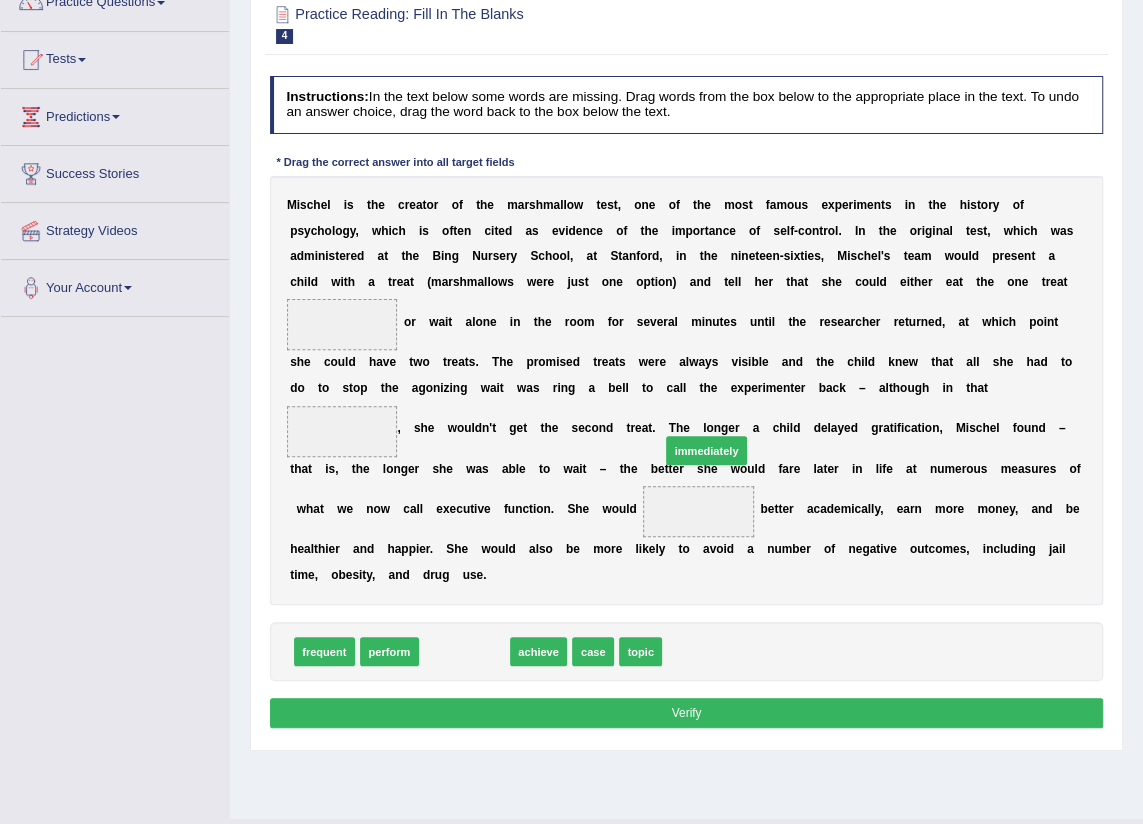 drag, startPoint x: 448, startPoint y: 624, endPoint x: 728, endPoint y: 373, distance: 376.03323 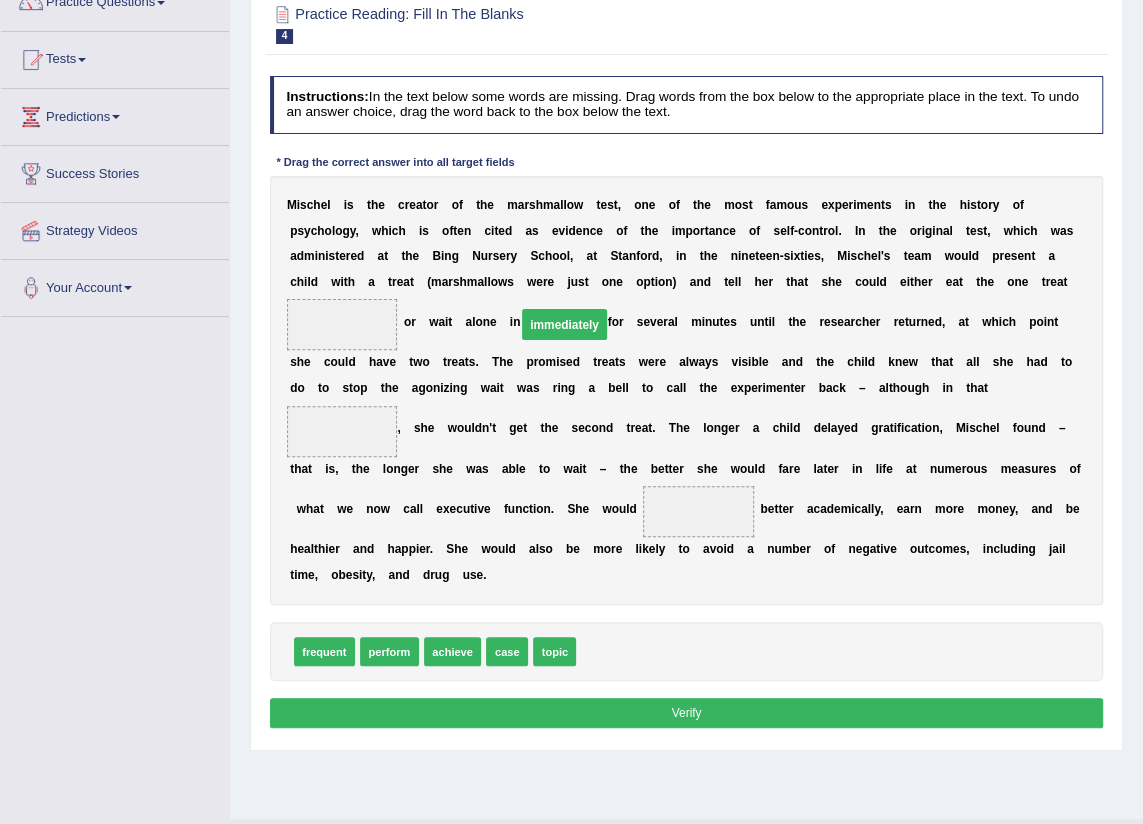 drag, startPoint x: 710, startPoint y: 407, endPoint x: 969, endPoint y: 283, distance: 287.15326 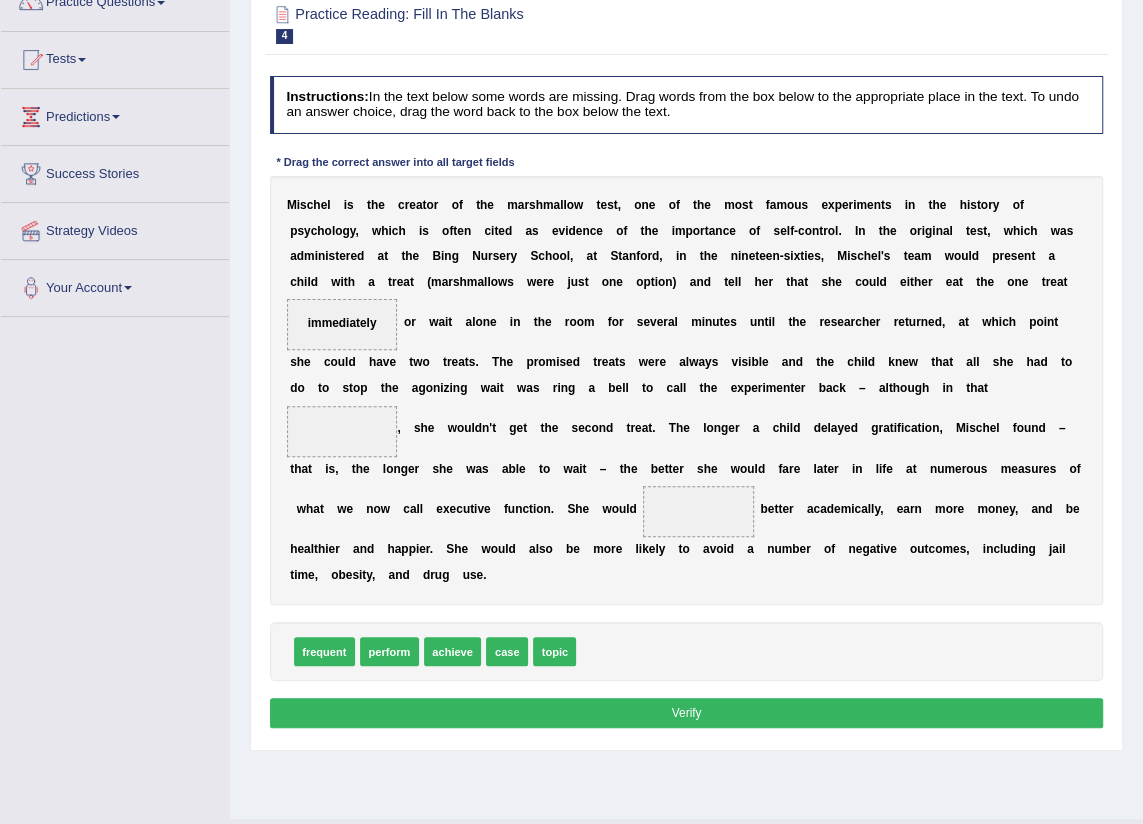 drag, startPoint x: 975, startPoint y: 359, endPoint x: 928, endPoint y: 359, distance: 47 